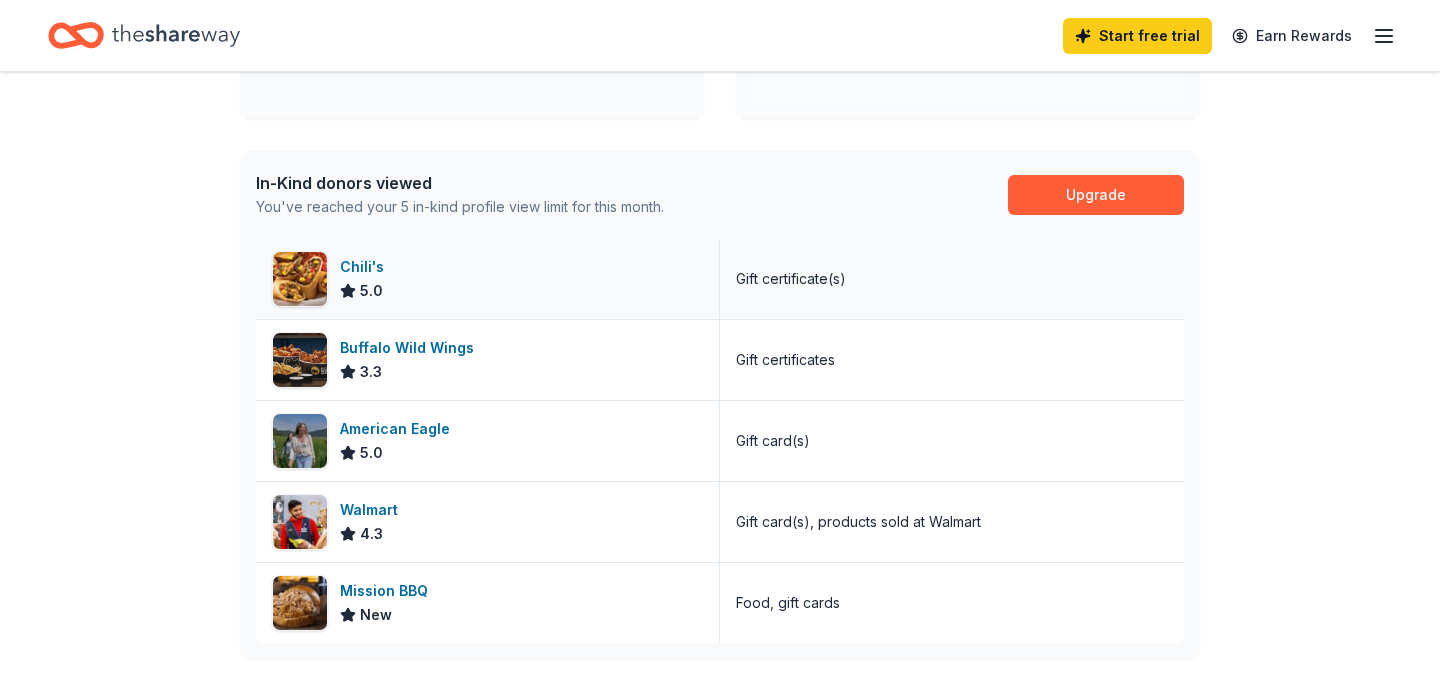 scroll, scrollTop: 0, scrollLeft: 0, axis: both 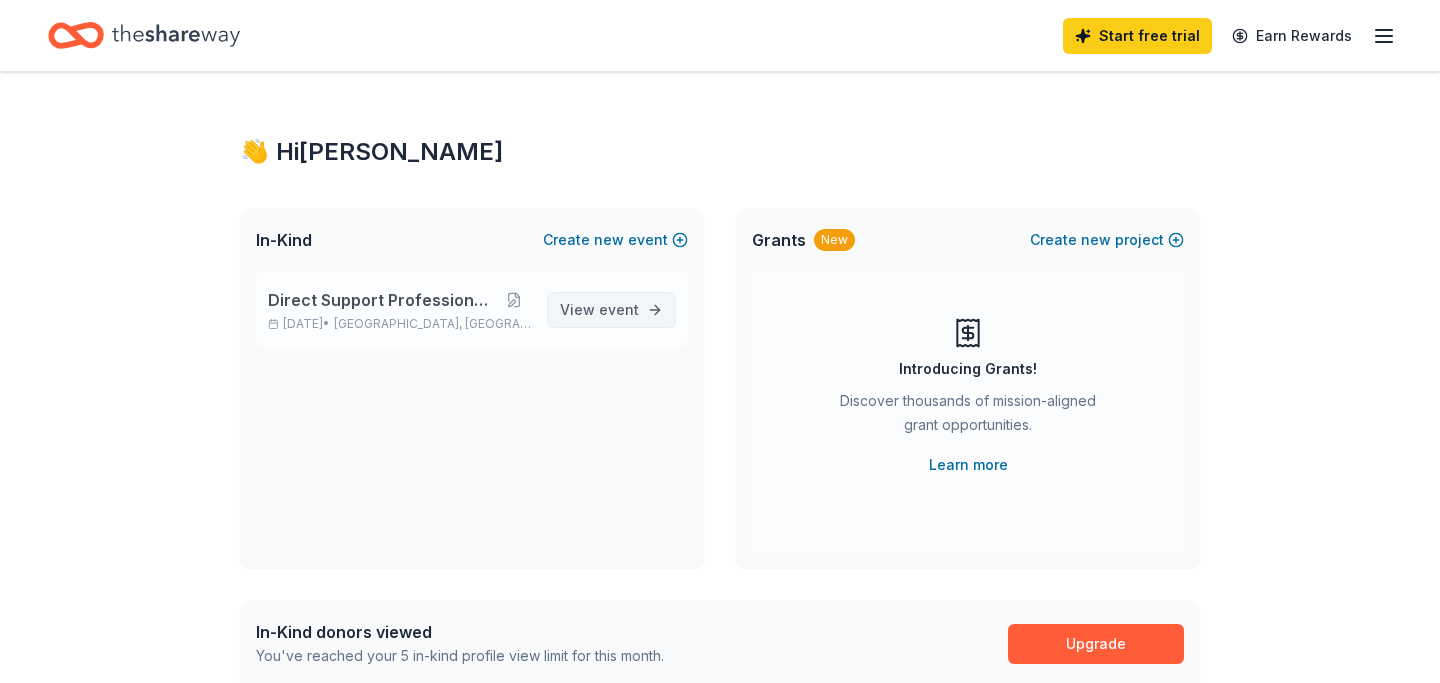 click on "event" at bounding box center [619, 309] 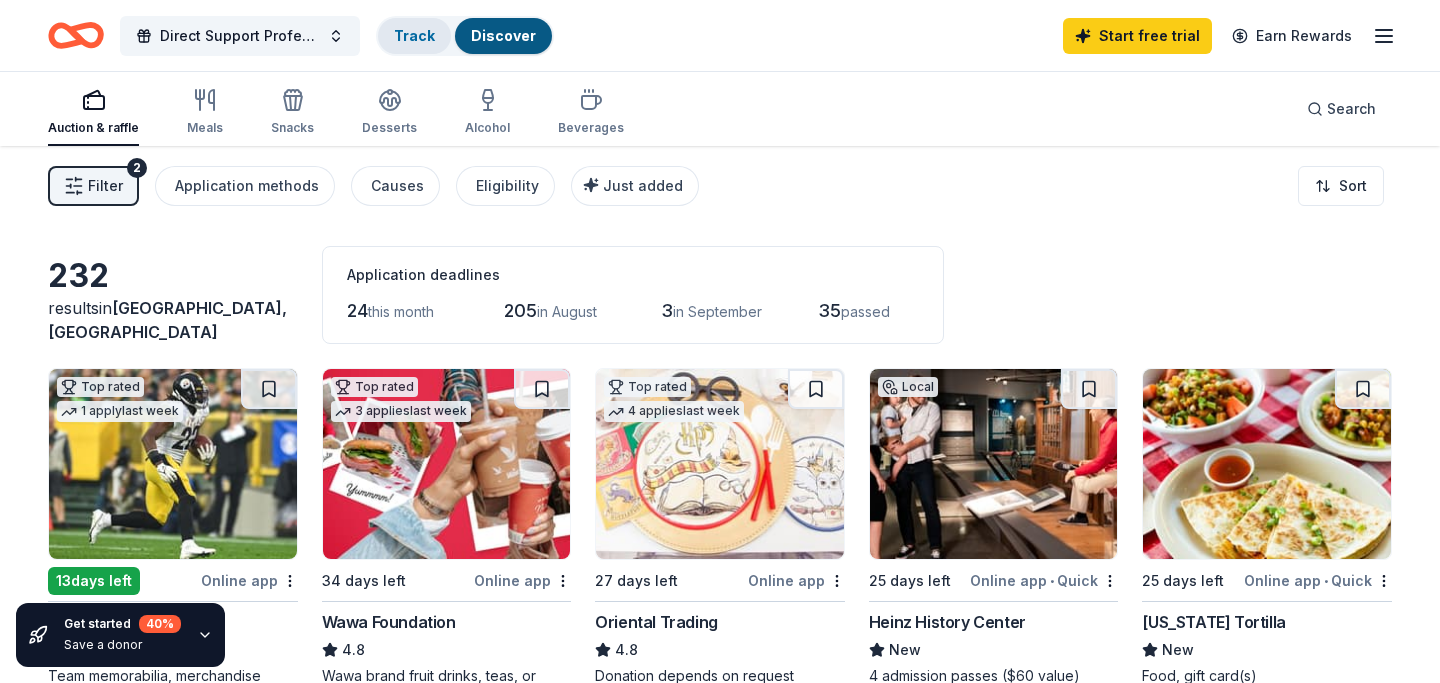 click on "Track" at bounding box center [414, 35] 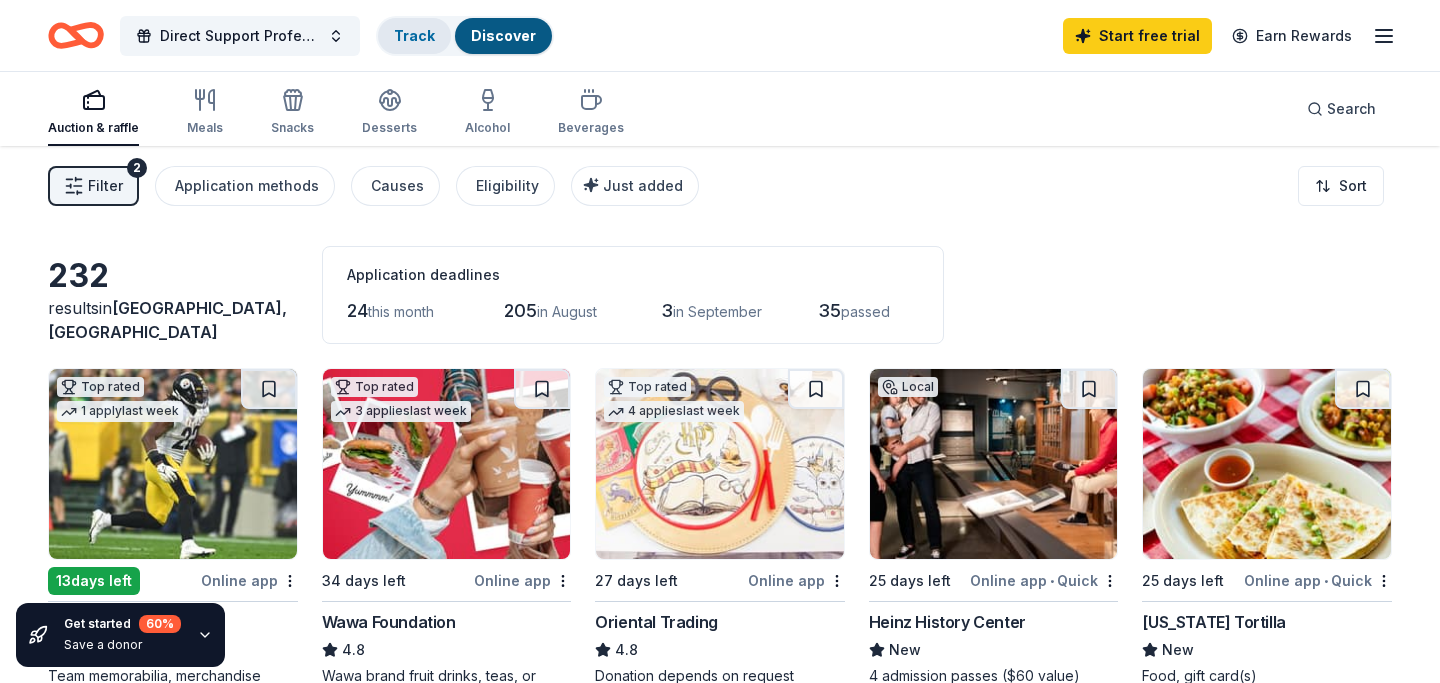 scroll, scrollTop: 1, scrollLeft: 0, axis: vertical 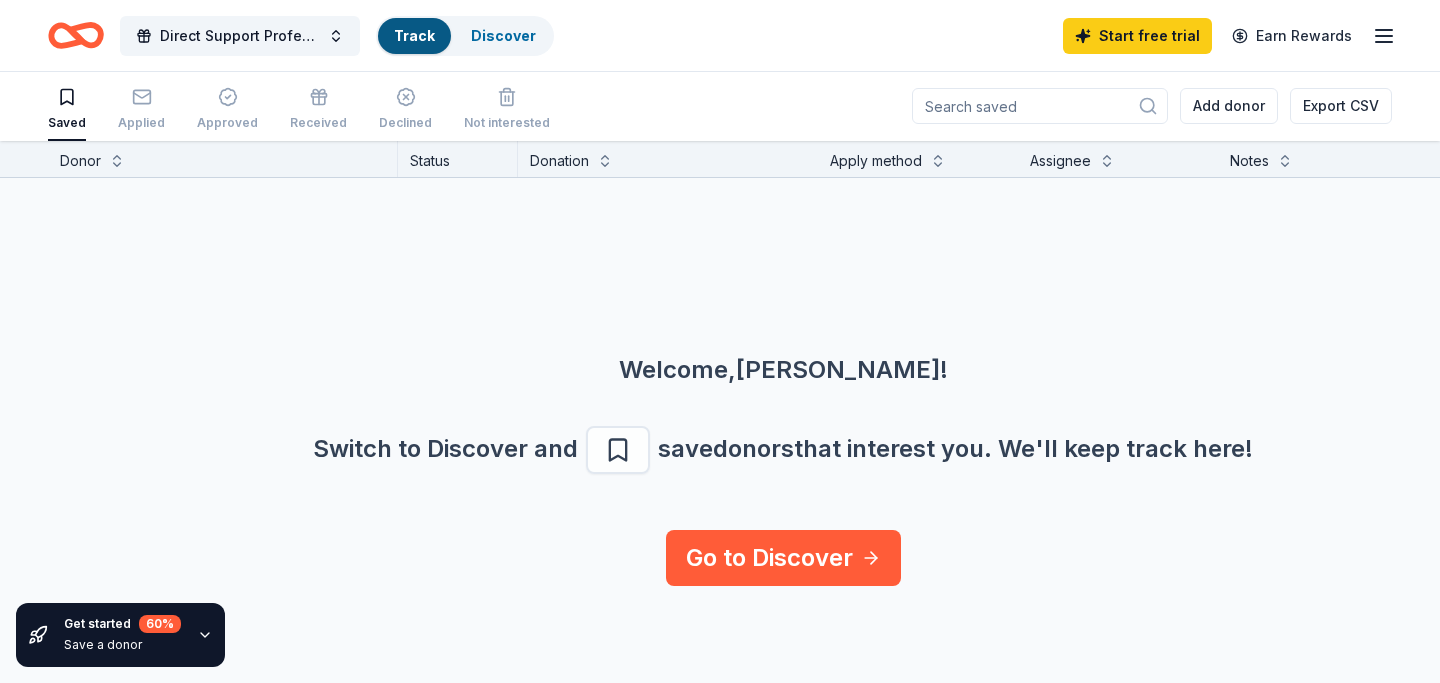 click on "Track" at bounding box center [414, 35] 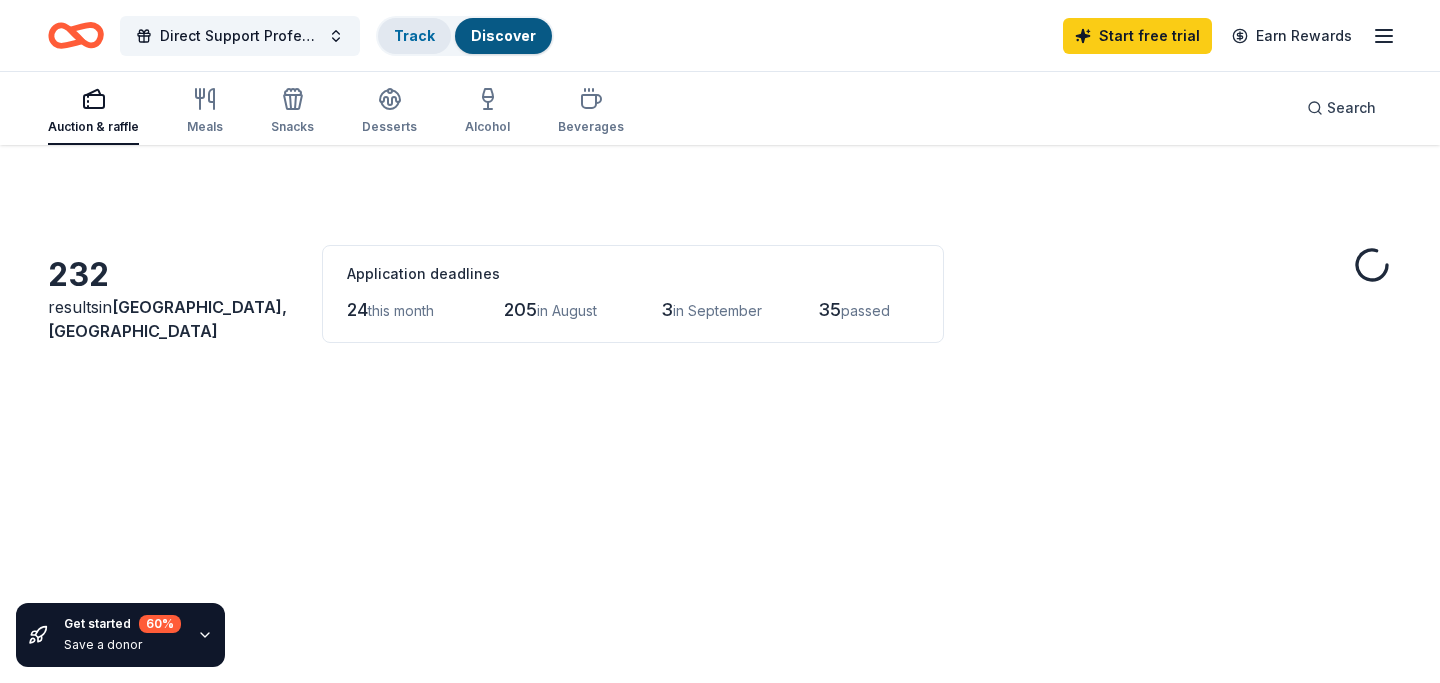 scroll, scrollTop: 0, scrollLeft: 0, axis: both 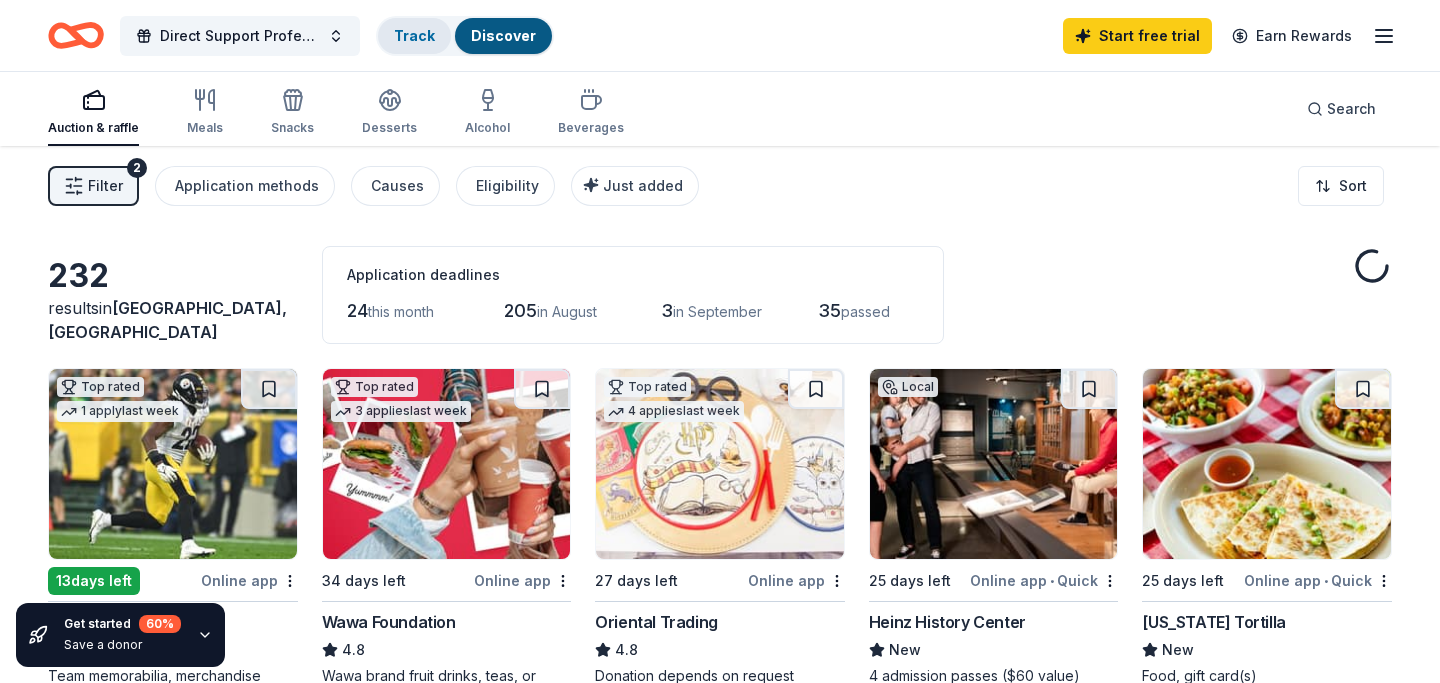 click on "Track" at bounding box center (414, 35) 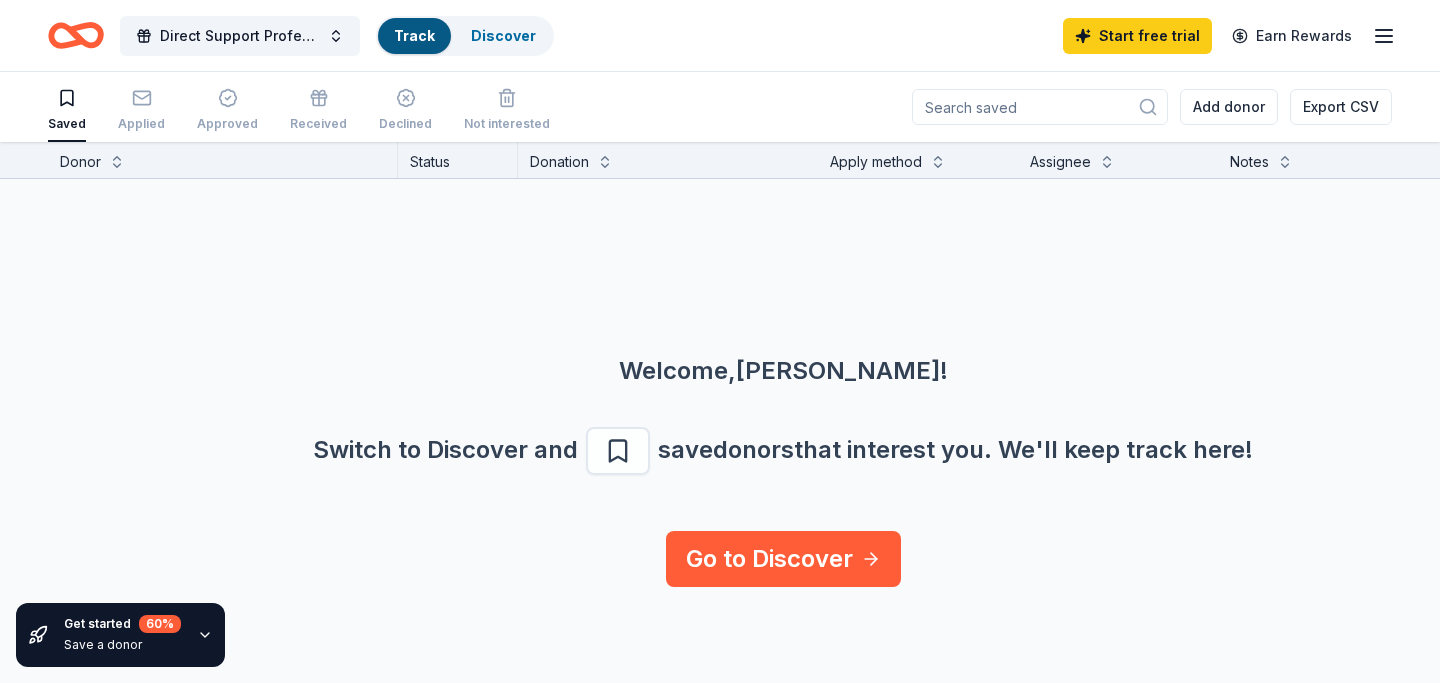 scroll, scrollTop: 1, scrollLeft: 0, axis: vertical 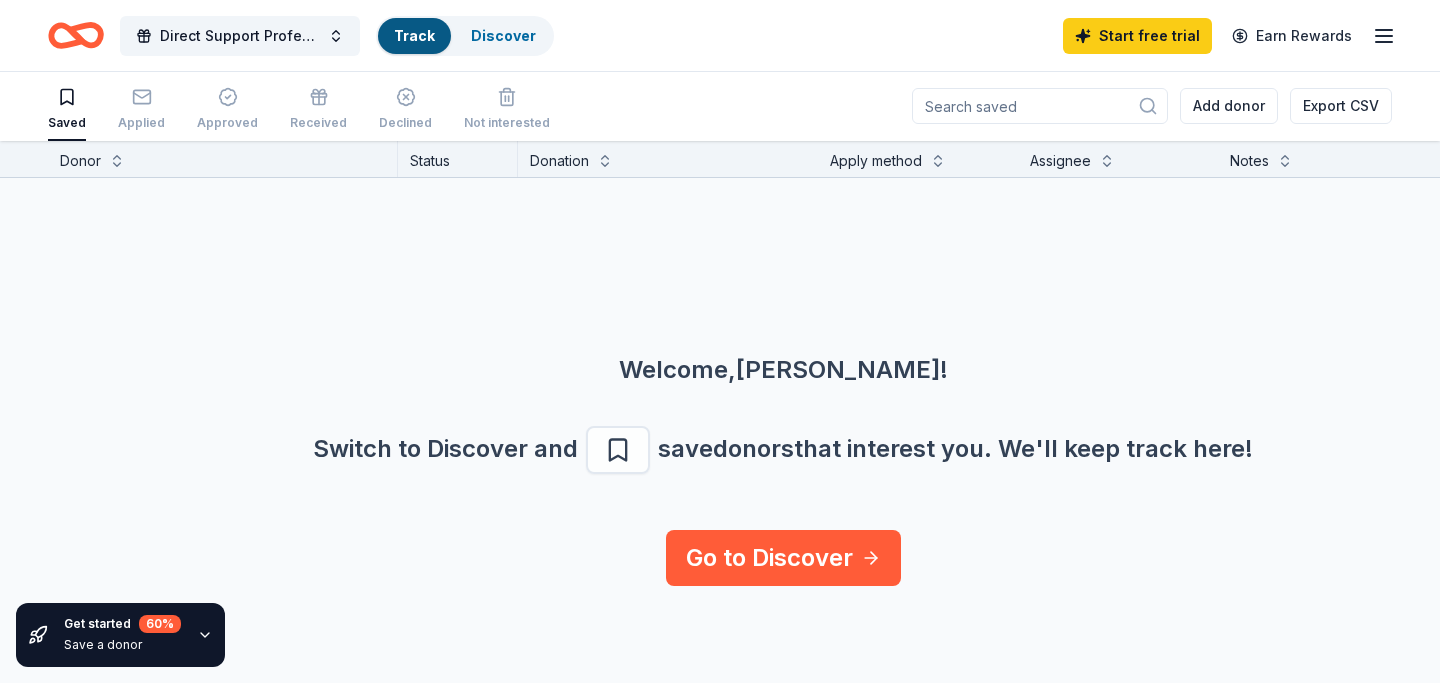 click 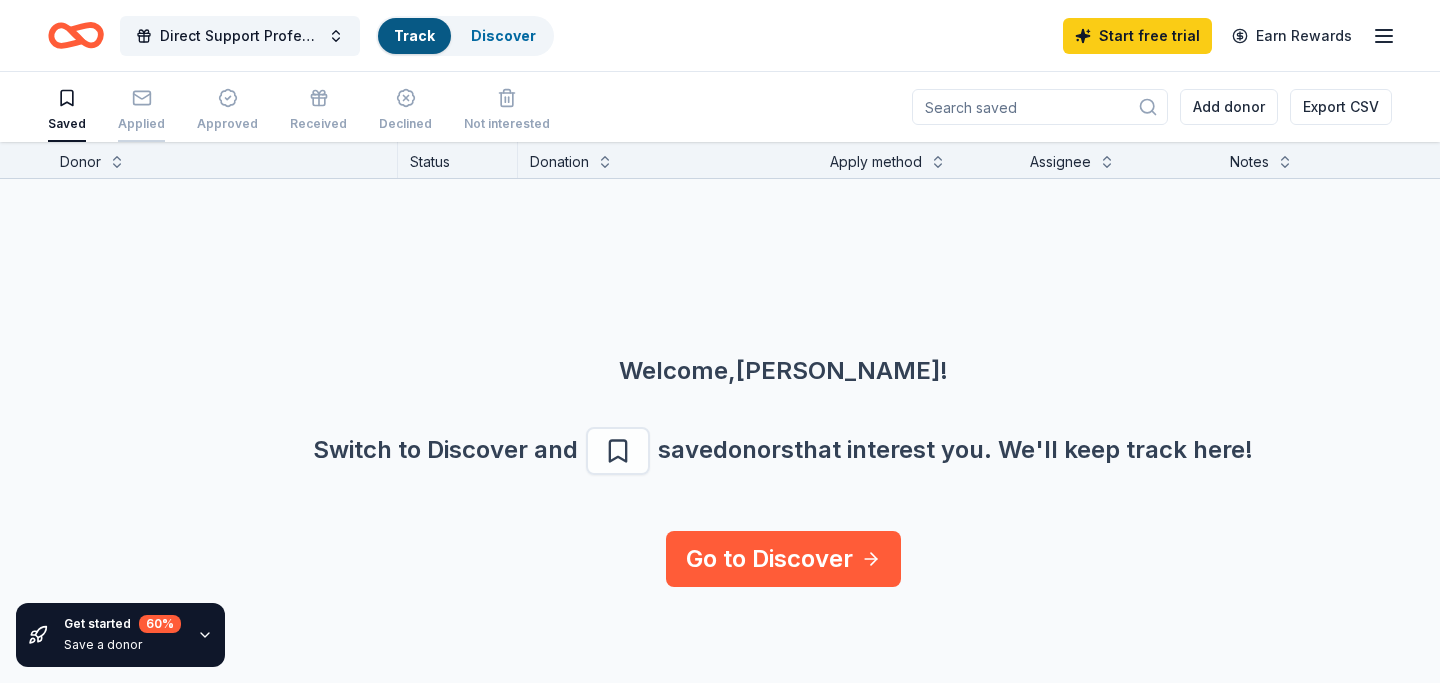 click on "Applied" at bounding box center [141, 124] 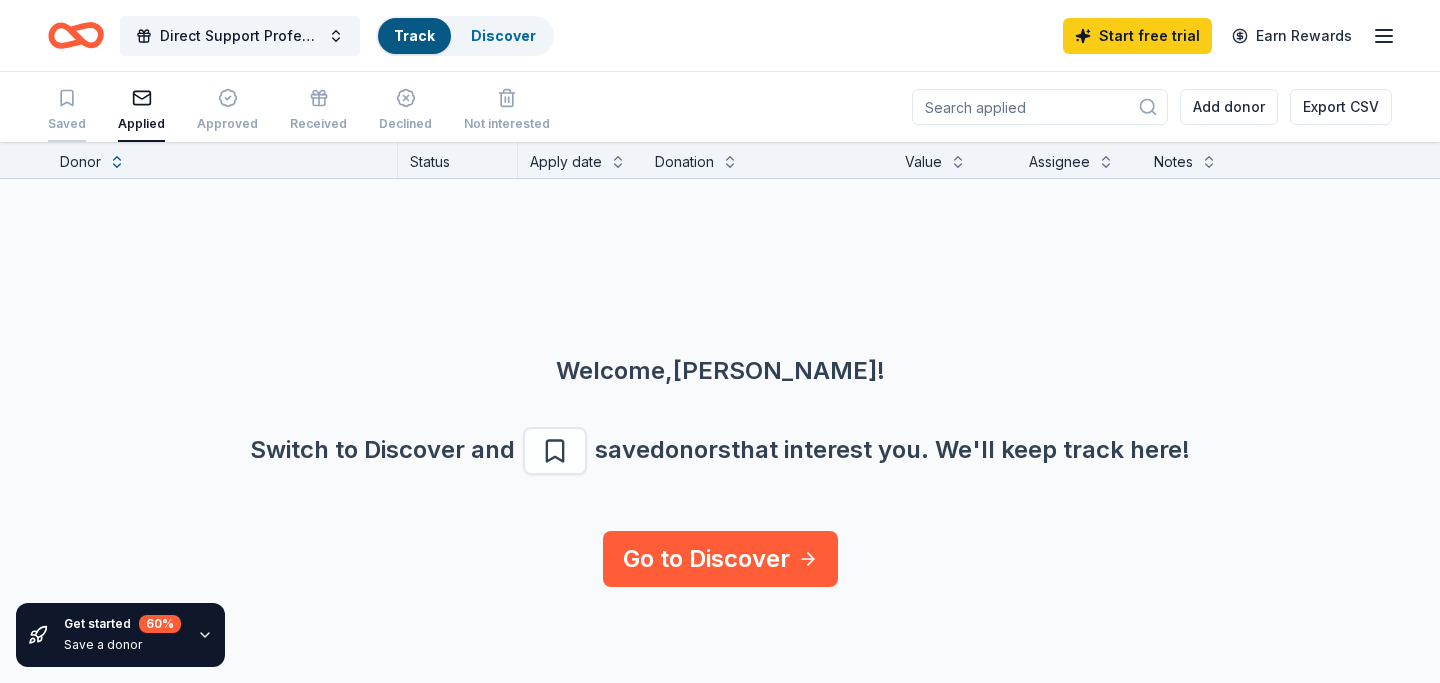 click 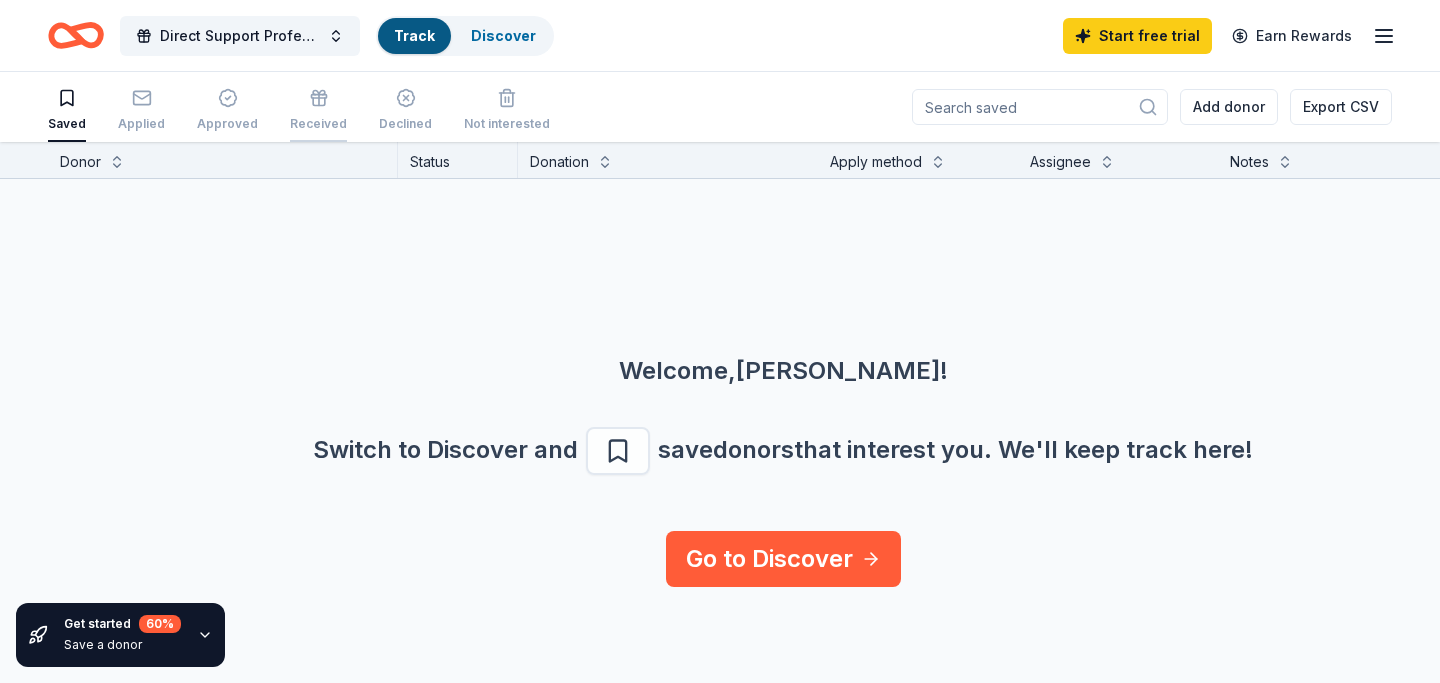 click on "Received" at bounding box center (318, 110) 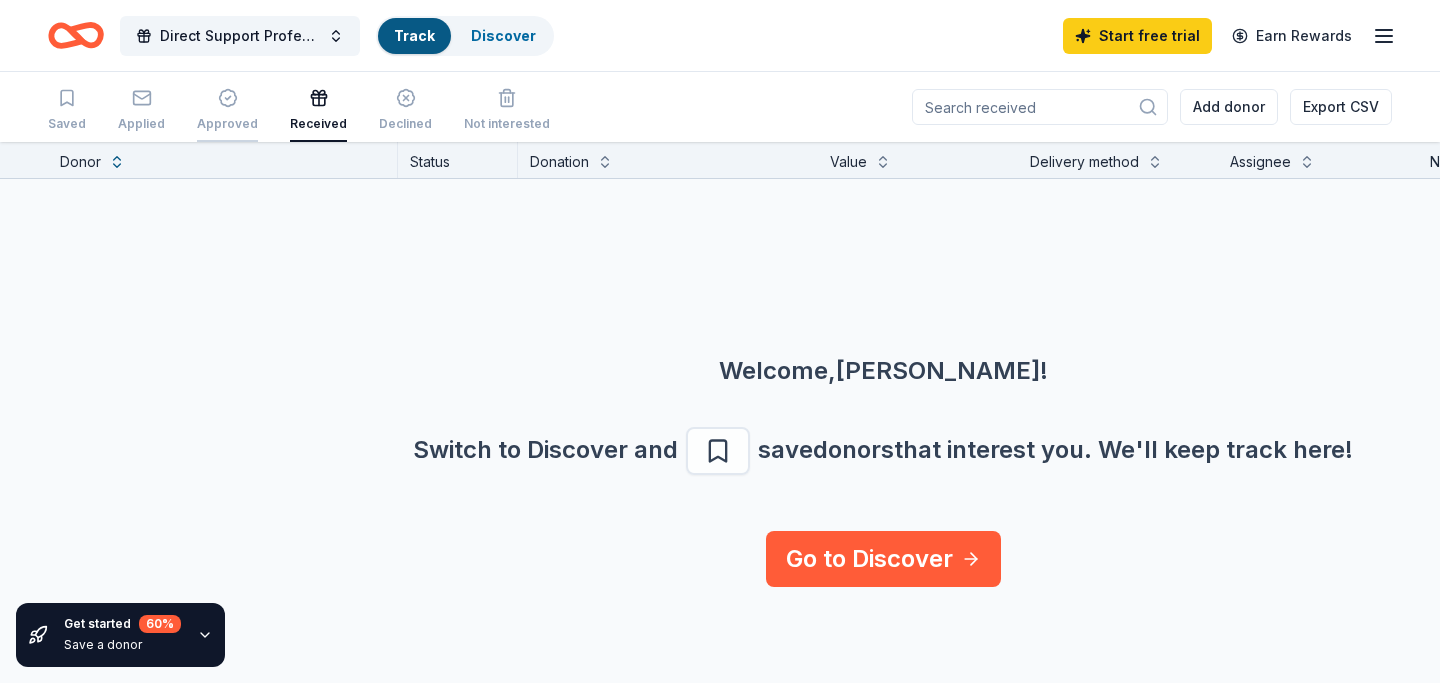 click at bounding box center [227, 98] 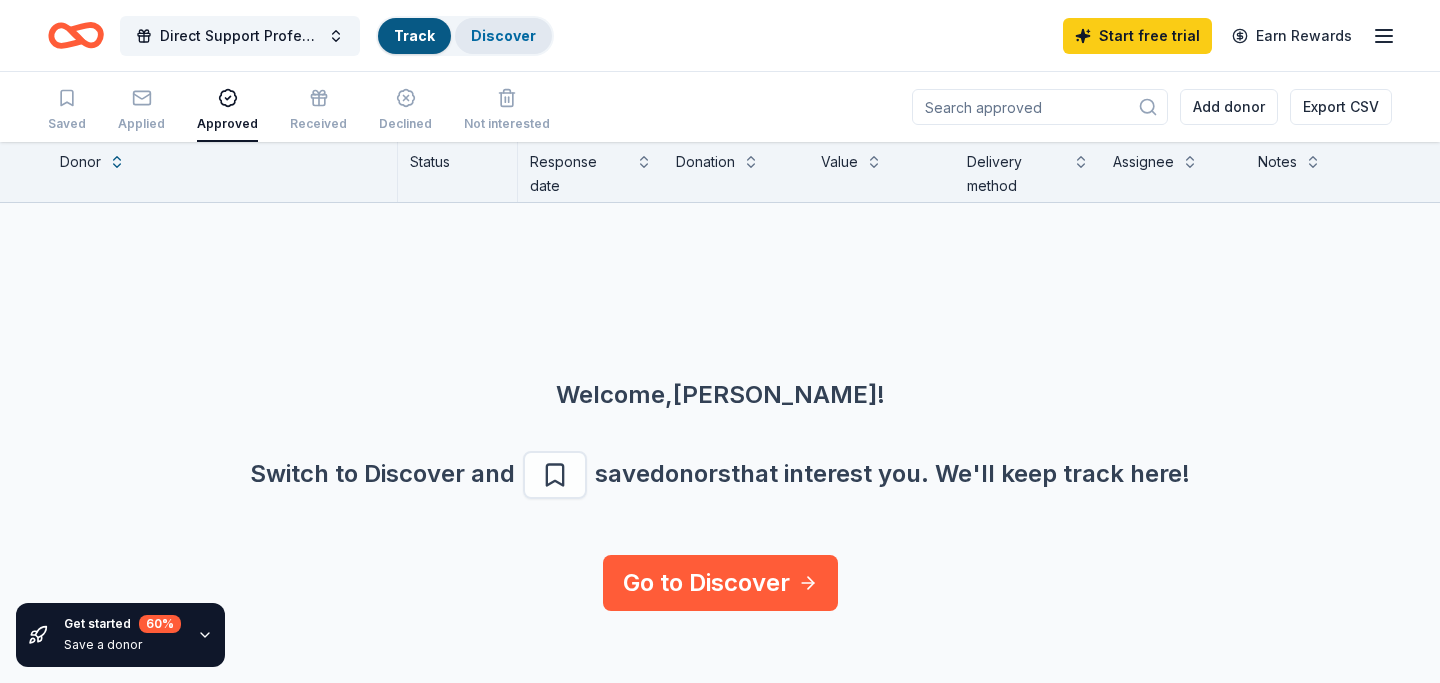 click on "Discover" at bounding box center (503, 35) 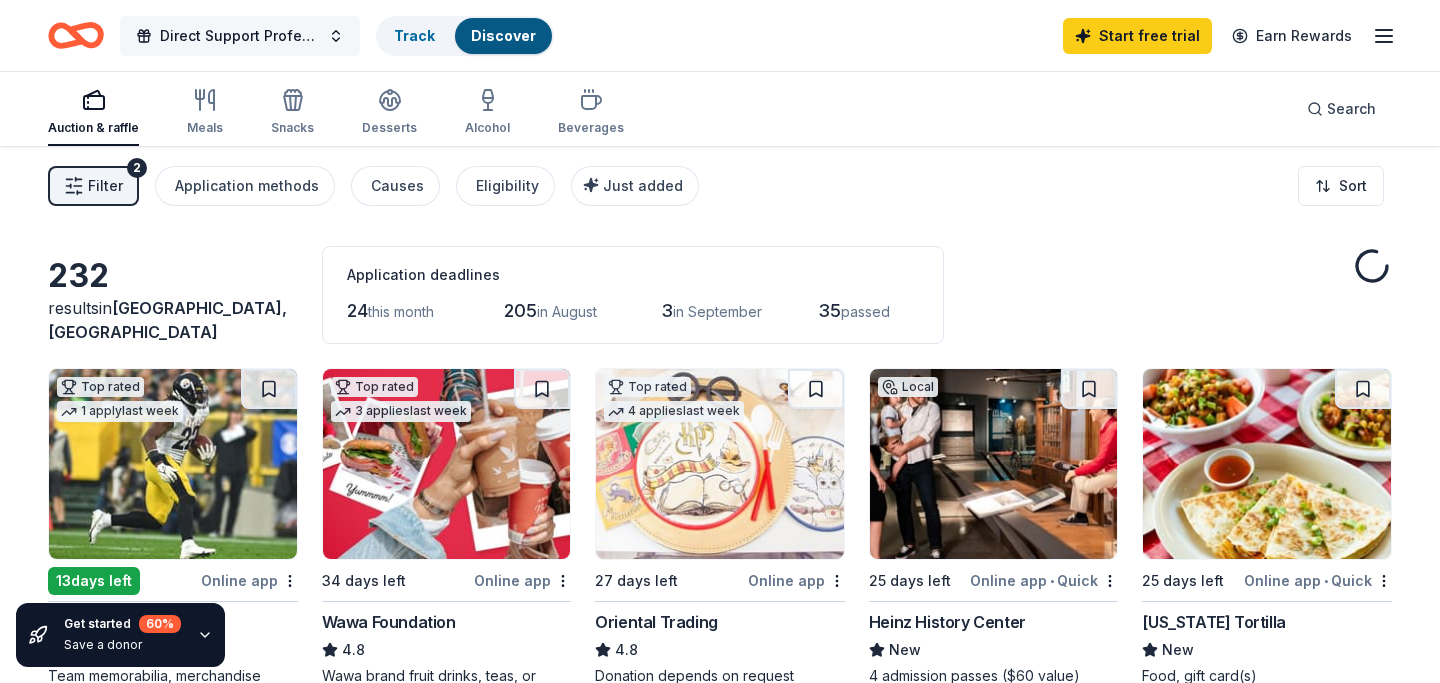 click on "Direct Support Professionals Week" at bounding box center (240, 36) 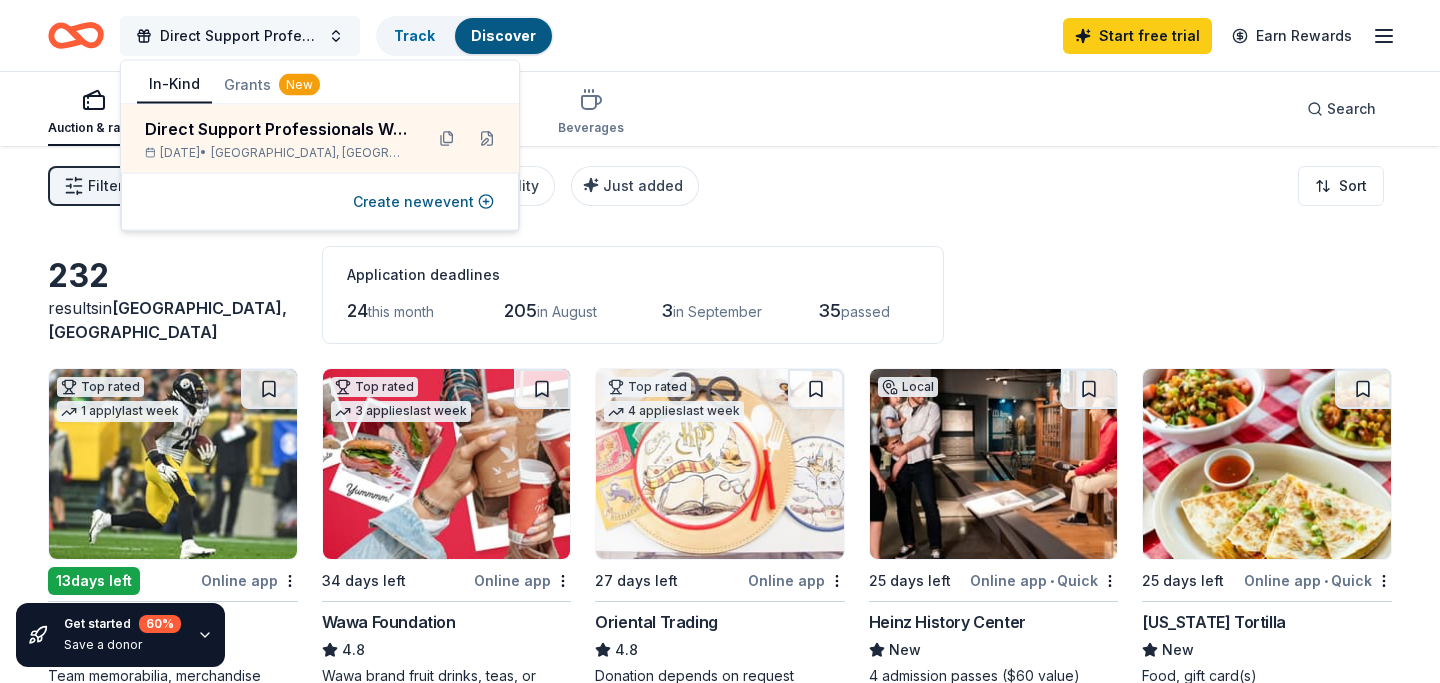 click on "Direct Support Professionals Week" at bounding box center (240, 36) 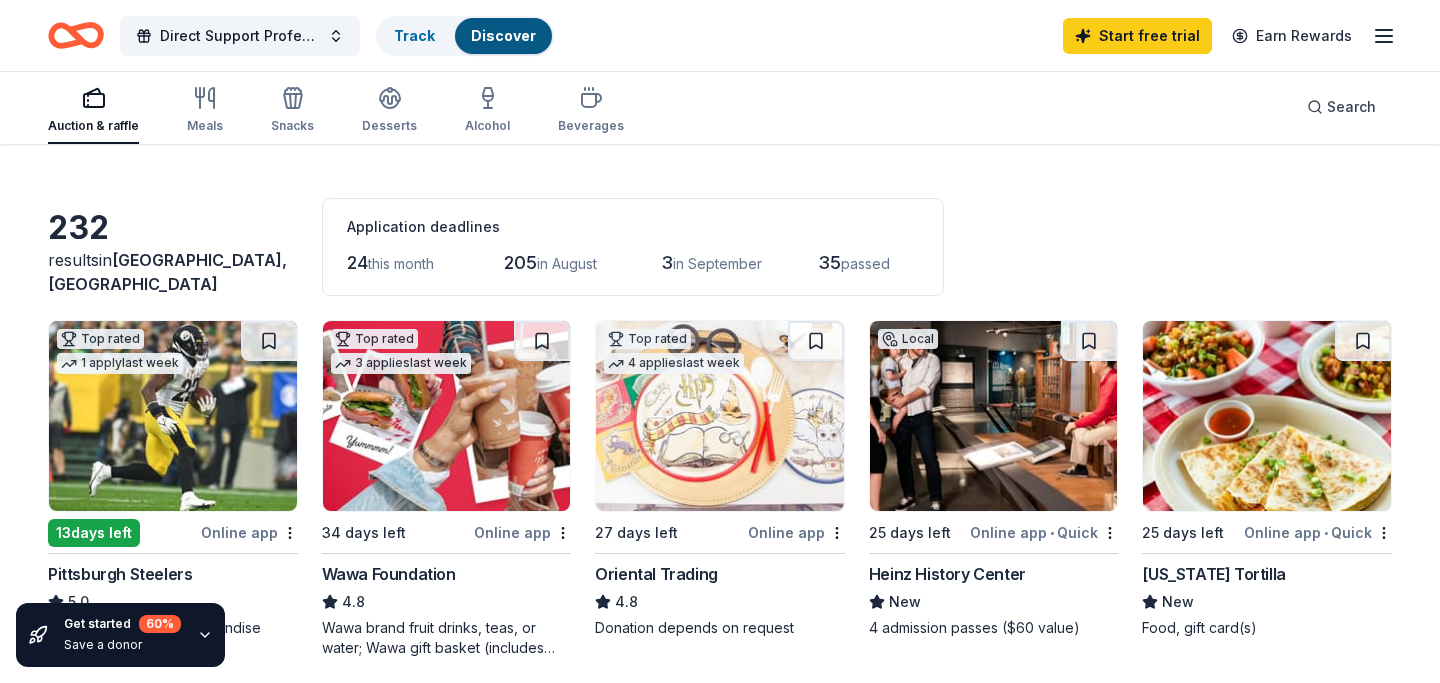 scroll, scrollTop: 0, scrollLeft: 0, axis: both 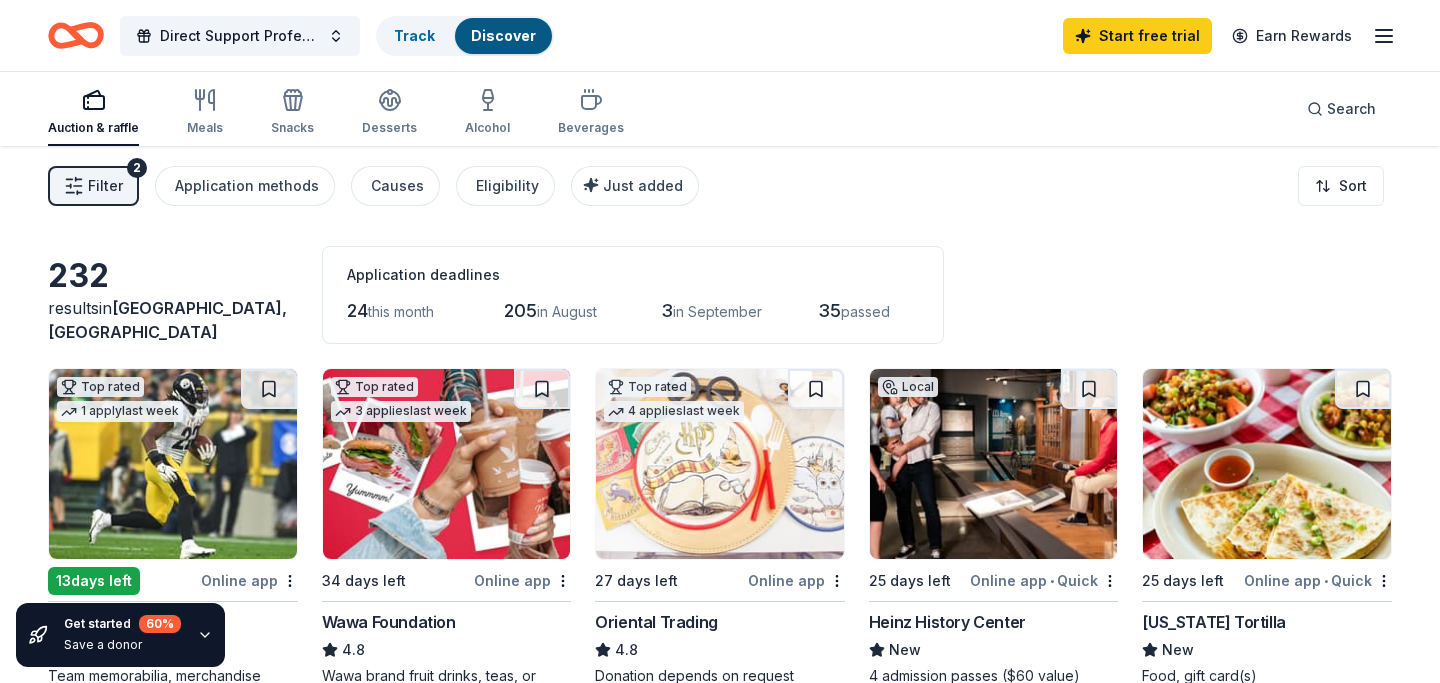 click on "Filter 2" at bounding box center [93, 186] 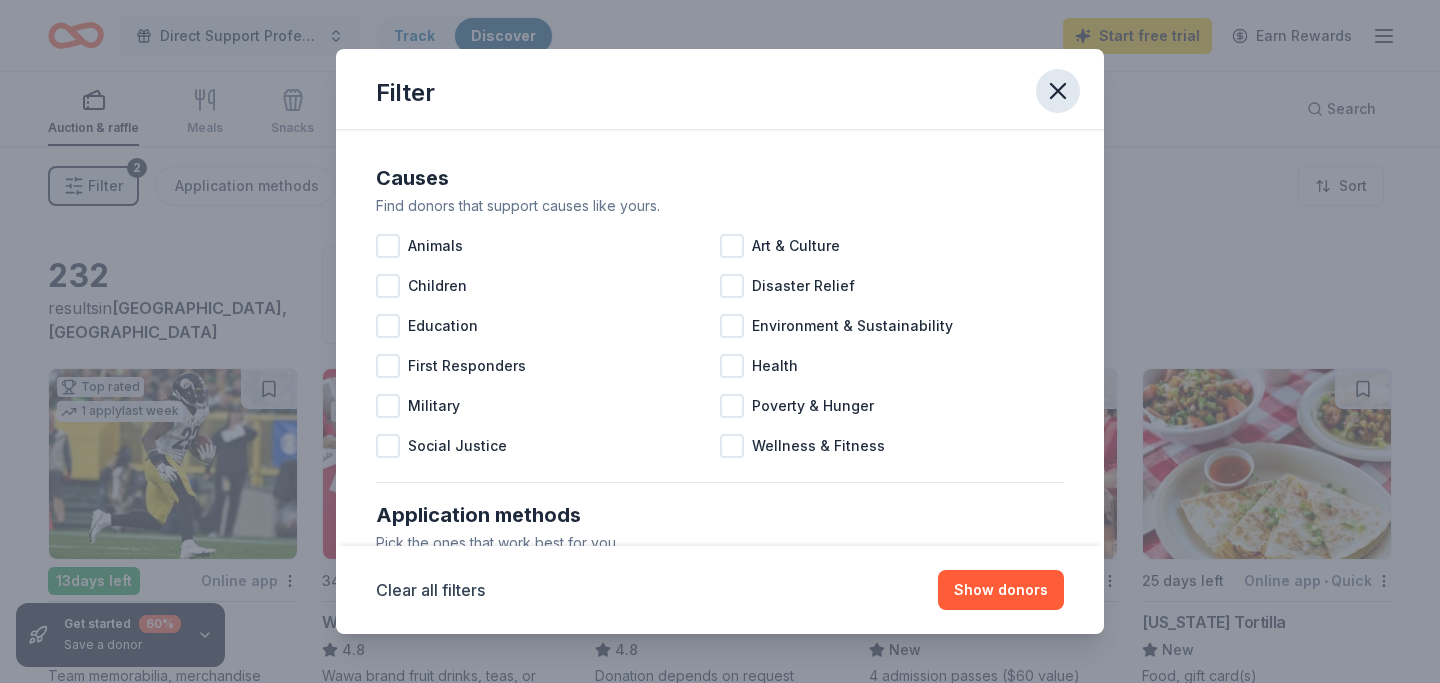click 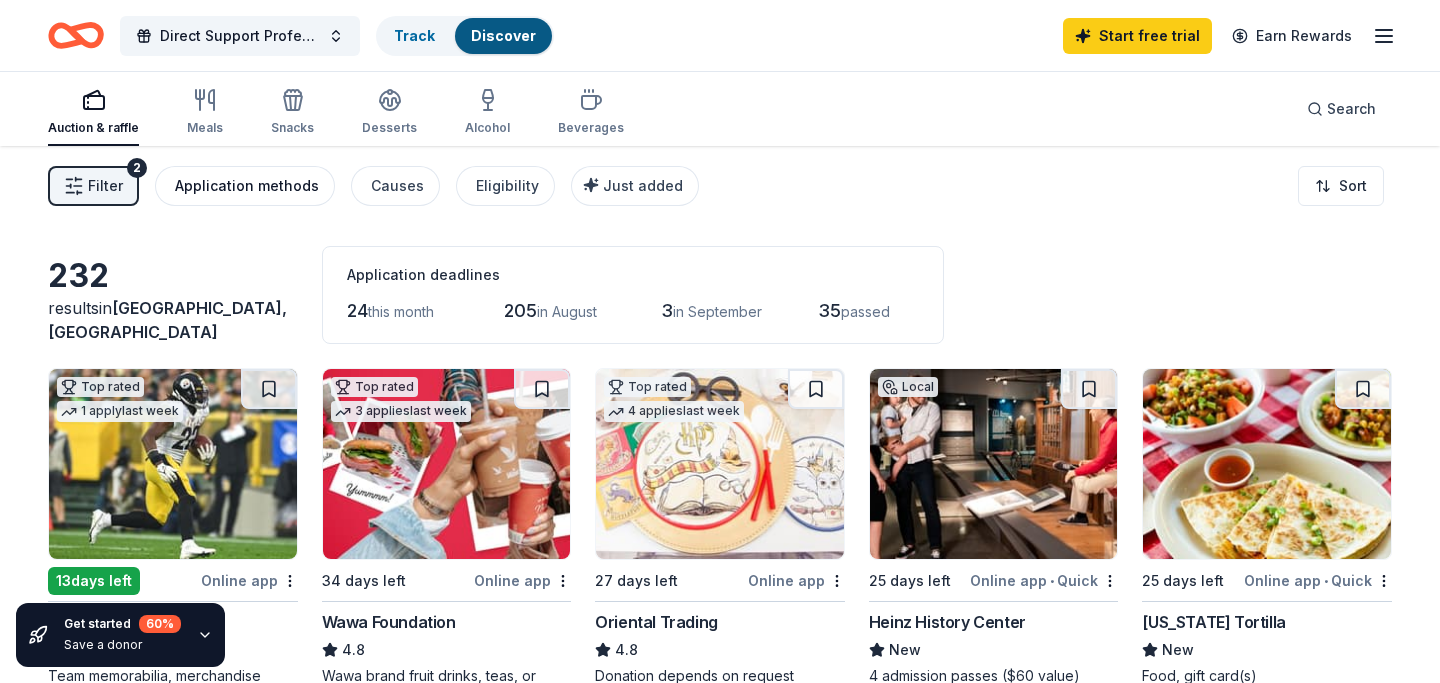 click on "Application methods" at bounding box center [247, 186] 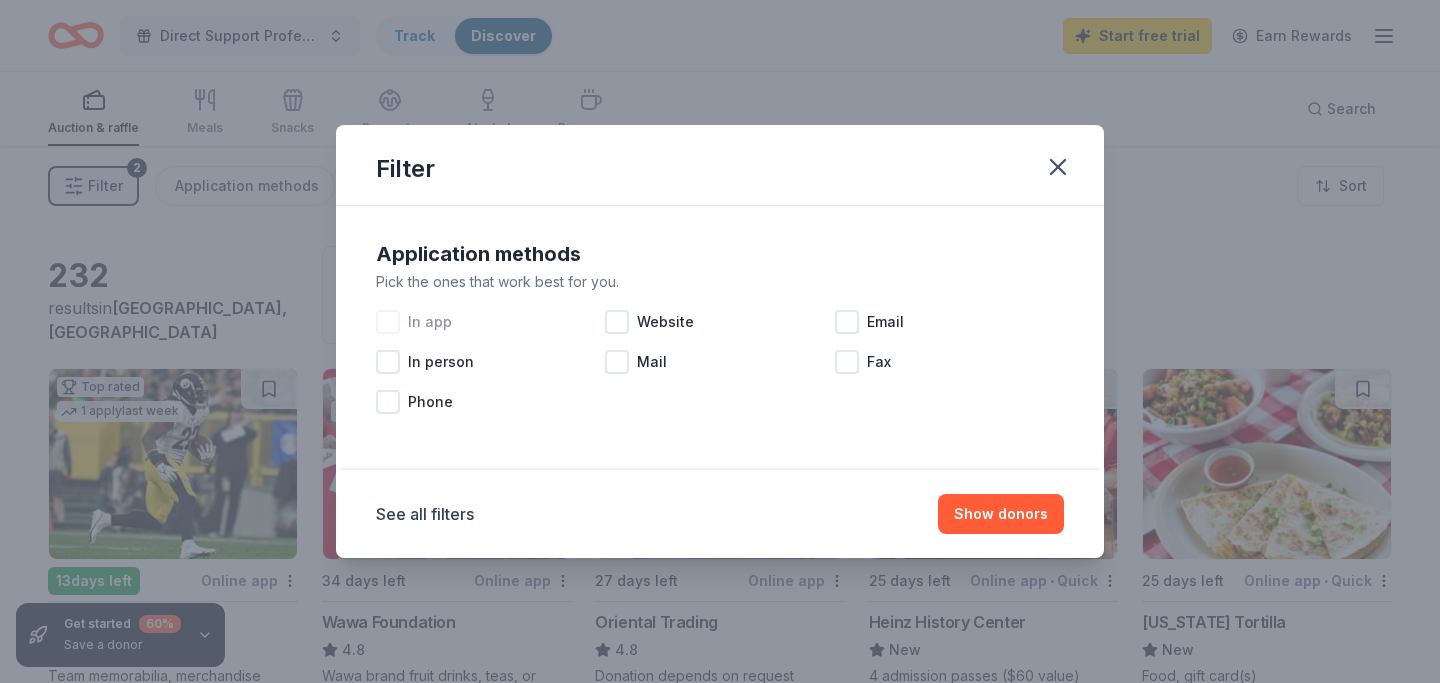 click at bounding box center [388, 322] 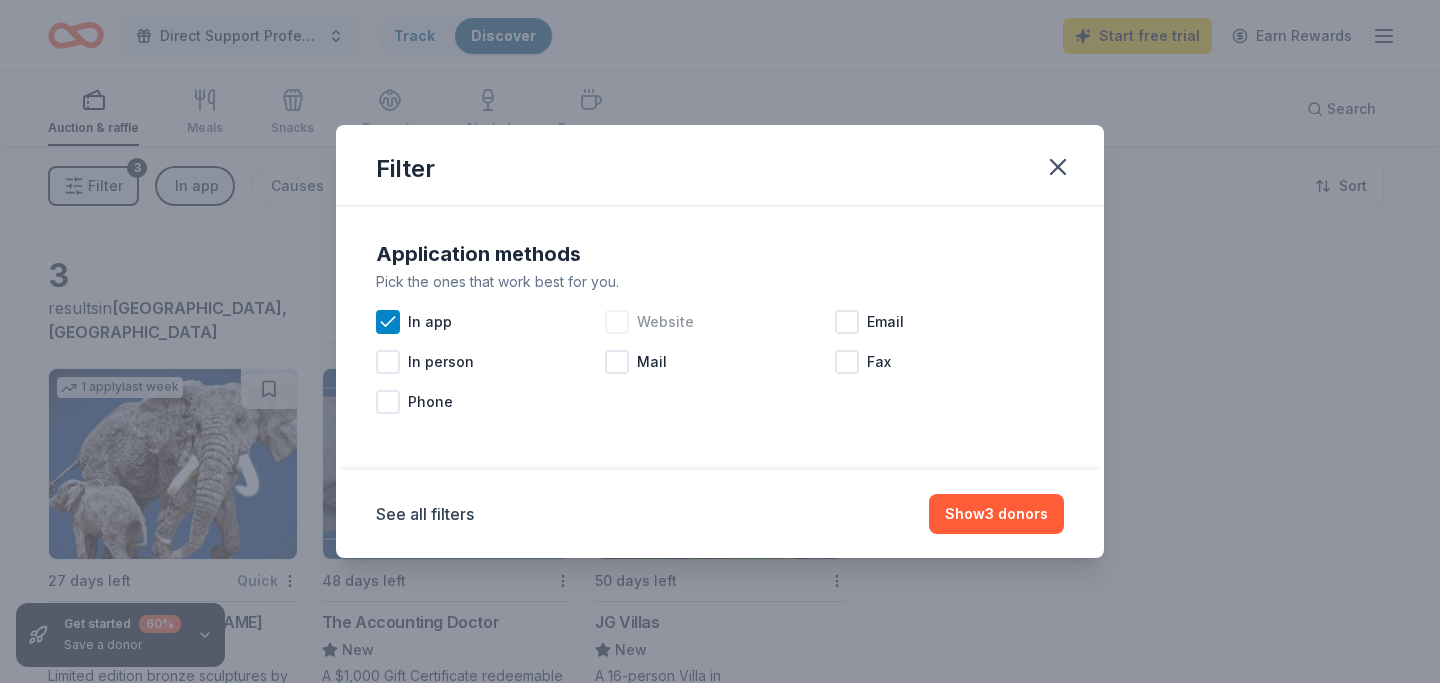 click at bounding box center [617, 322] 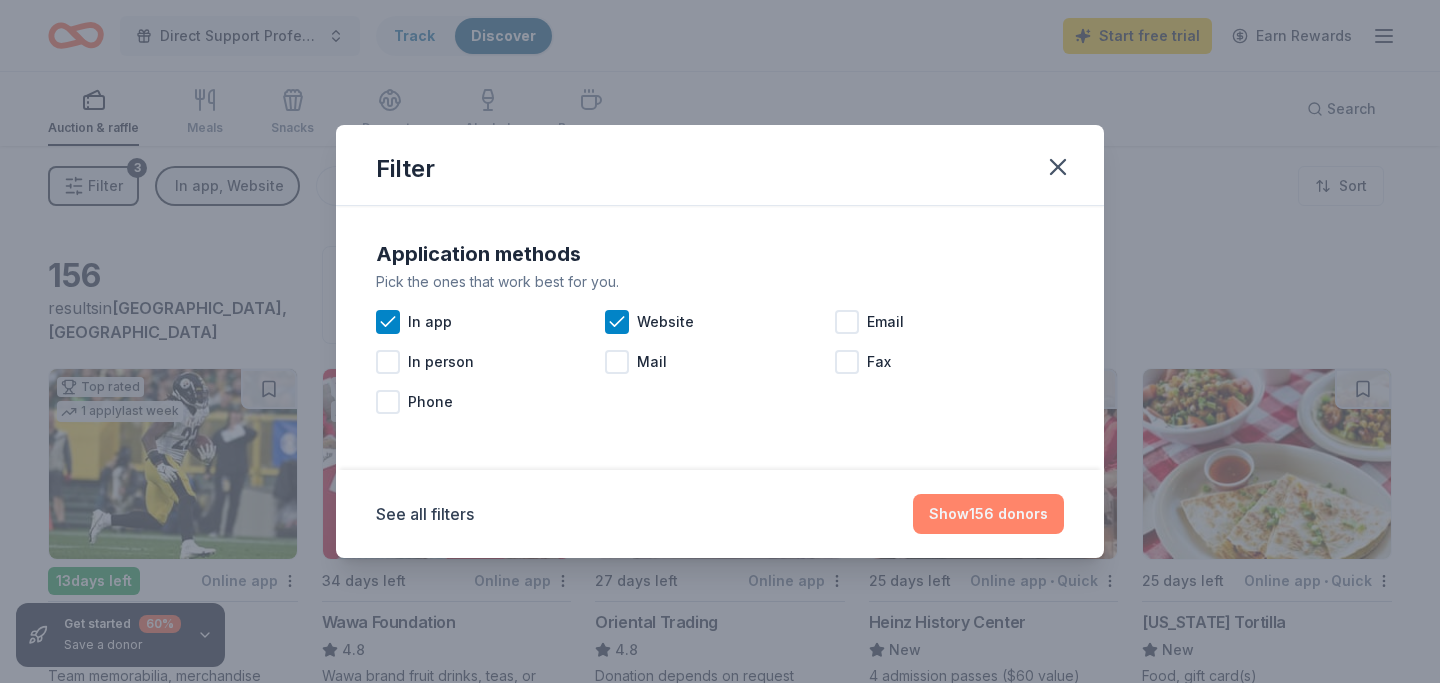 click on "Show  156   donors" at bounding box center (988, 514) 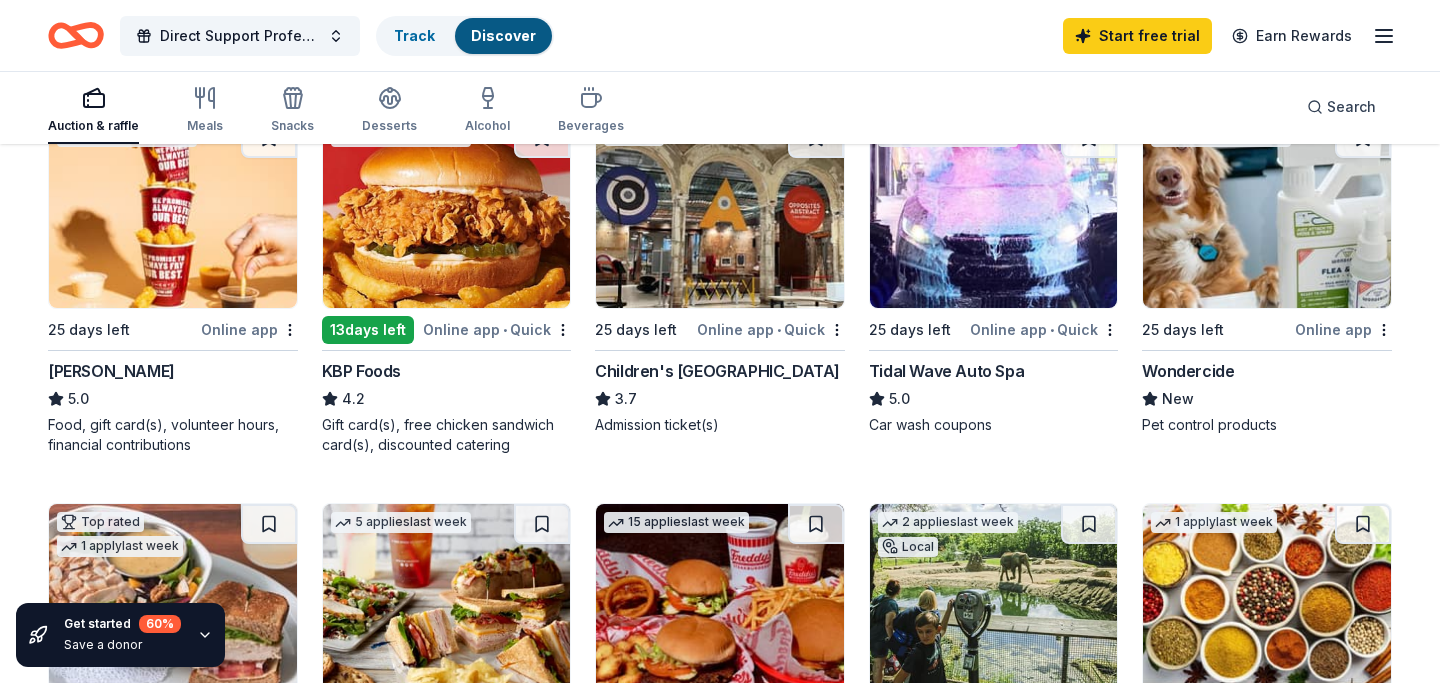 scroll, scrollTop: 1029, scrollLeft: 0, axis: vertical 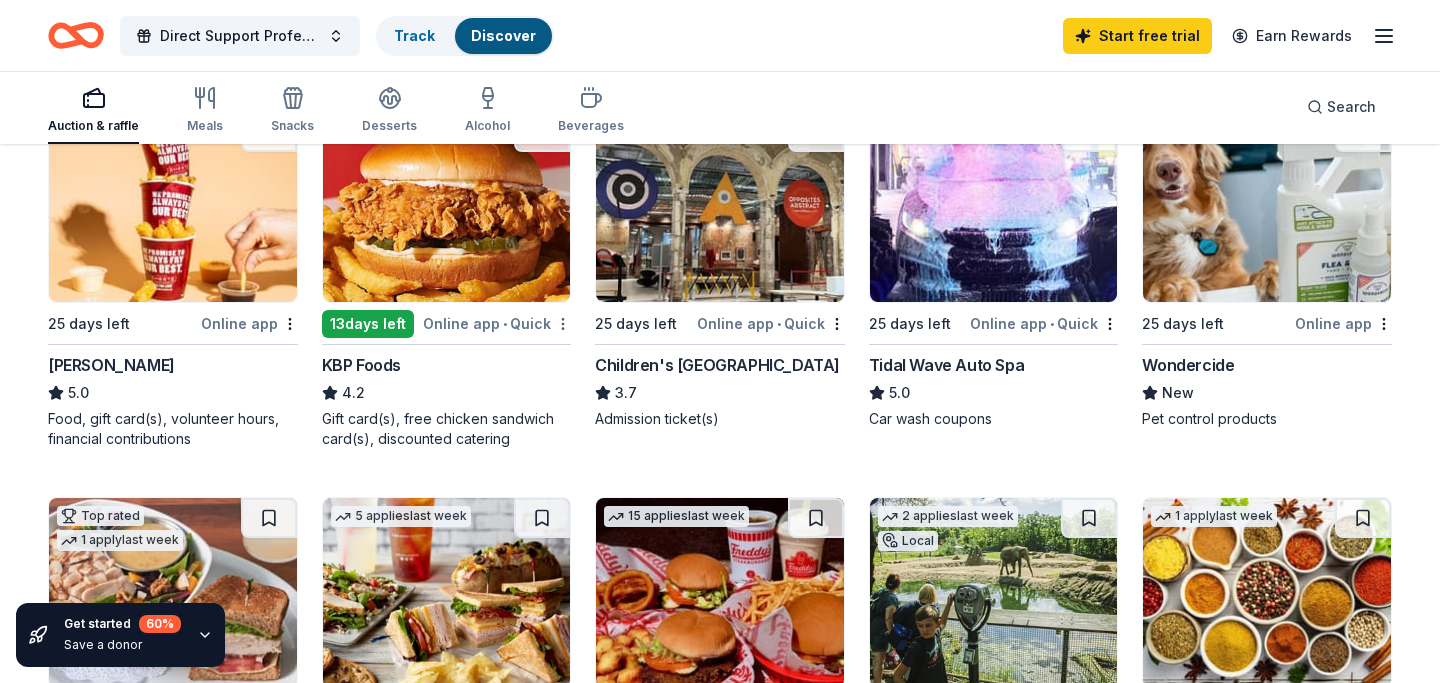 click on "Direct Support Professionals Week Track  Discover Start free  trial Earn Rewards Auction & raffle Meals Snacks Desserts Alcohol Beverages Search Get started 60 % Save a donor 156 results  in  [GEOGRAPHIC_DATA], [GEOGRAPHIC_DATA] Application deadlines 20  this month 133  in [DATE]  in September 33  passed Top rated 1   apply  last week 13  days left Online app Pittsburgh Steelers 5.0 Team memorabilia, merchandise Top rated 3   applies  last week 34 days left Online app Wawa Foundation 4.8 Wawa brand fruit drinks, teas, or water; Wawa gift basket (includes Wawa products and coupons) Top rated 4   applies  last week 27 days left Online app Oriental Trading 4.8 Donation depends on request Local 25 days left Online app • Quick Heinz History Center New 4 admission passes ($60 value) 25 days left Online app • Quick [US_STATE] Tortilla New Food, gift card(s) Top rated 26   applies  last week 25 days left Online app • Quick BarkBox 5.0 Dog toy(s), dog food Local 41 days left Online app • [GEOGRAPHIC_DATA] New New 4   2" at bounding box center [720, -688] 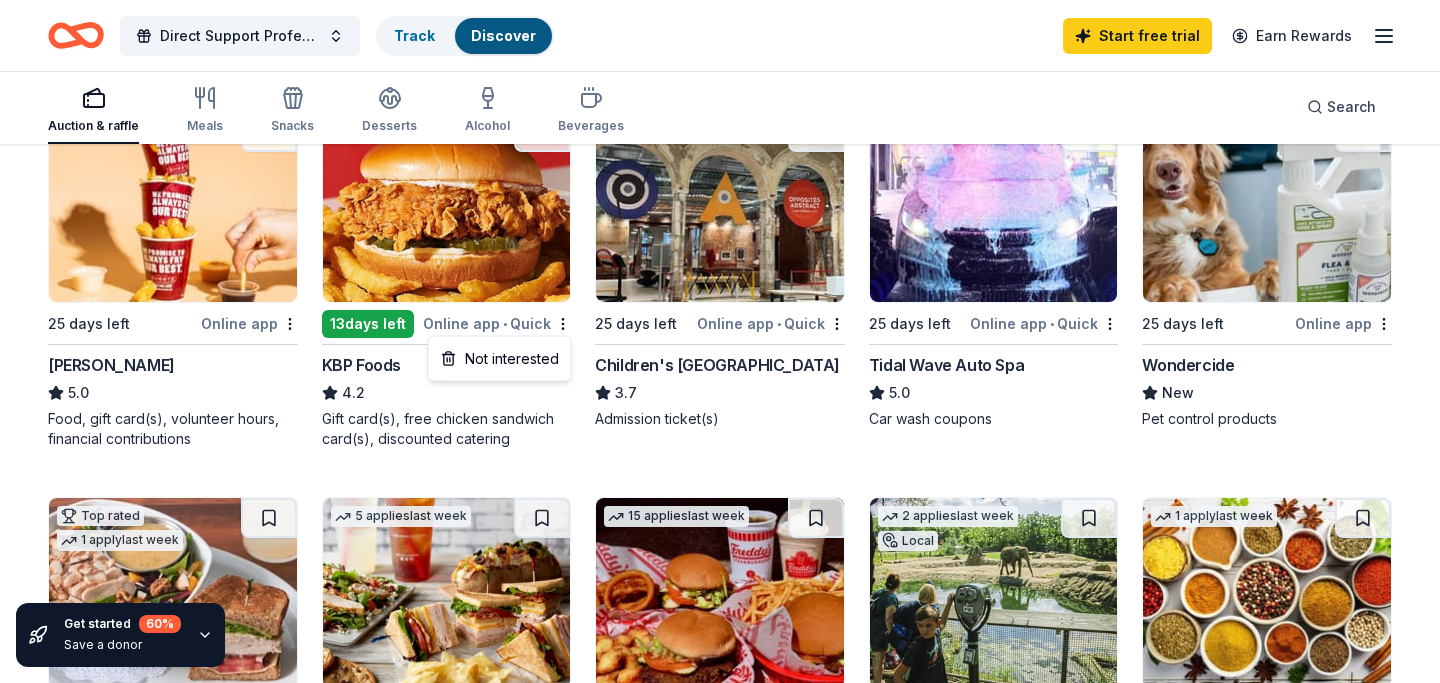 click on "Direct Support Professionals Week Track  Discover Start free  trial Earn Rewards Auction & raffle Meals Snacks Desserts Alcohol Beverages Search Get started 60 % Save a donor 156 results  in  [GEOGRAPHIC_DATA], [GEOGRAPHIC_DATA] Application deadlines 20  this month 133  in [DATE]  in September 33  passed Top rated 1   apply  last week 13  days left Online app Pittsburgh Steelers 5.0 Team memorabilia, merchandise Top rated 3   applies  last week 34 days left Online app Wawa Foundation 4.8 Wawa brand fruit drinks, teas, or water; Wawa gift basket (includes Wawa products and coupons) Top rated 4   applies  last week 27 days left Online app Oriental Trading 4.8 Donation depends on request Local 25 days left Online app • Quick Heinz History Center New 4 admission passes ($60 value) 25 days left Online app • Quick [US_STATE] Tortilla New Food, gift card(s) Top rated 26   applies  last week 25 days left Online app • Quick BarkBox 5.0 Dog toy(s), dog food Local 41 days left Online app • [GEOGRAPHIC_DATA] New New 4   2" at bounding box center [720, -688] 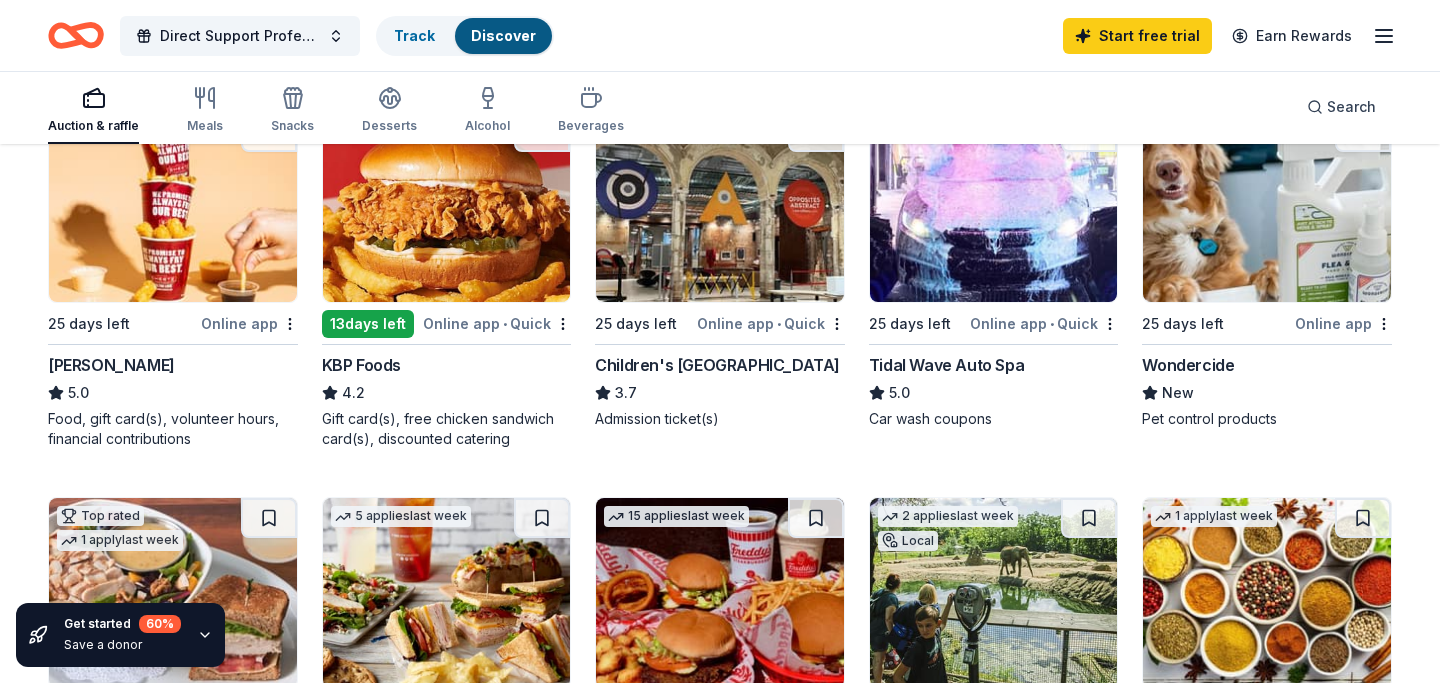 click at bounding box center [447, 207] 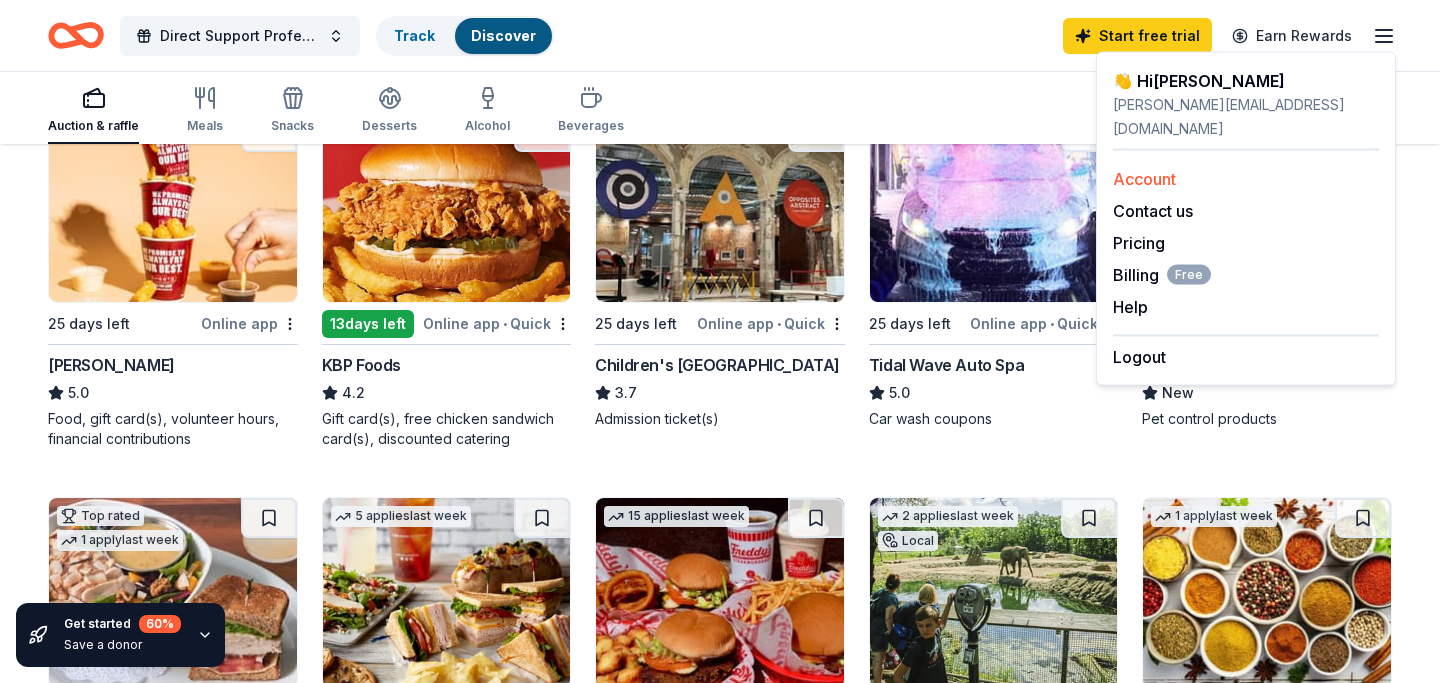 click on "Account" at bounding box center [1144, 179] 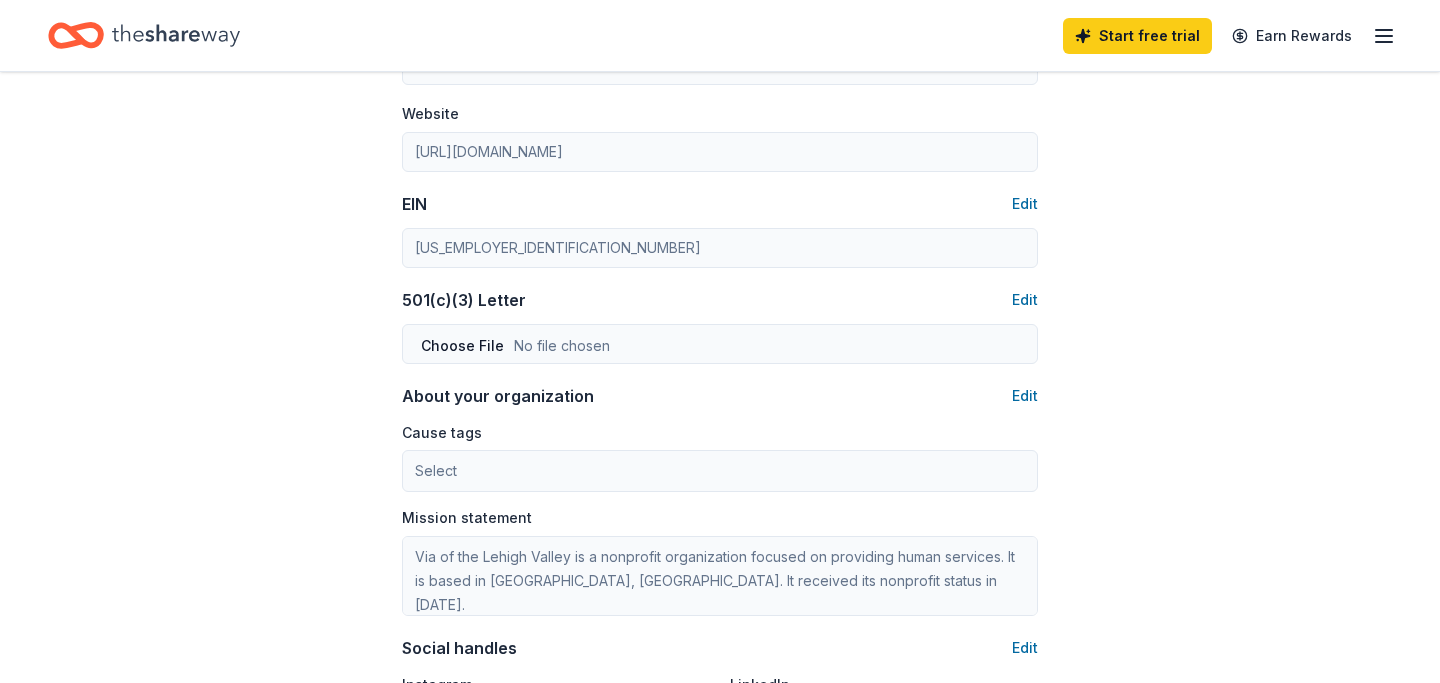 scroll, scrollTop: 951, scrollLeft: 0, axis: vertical 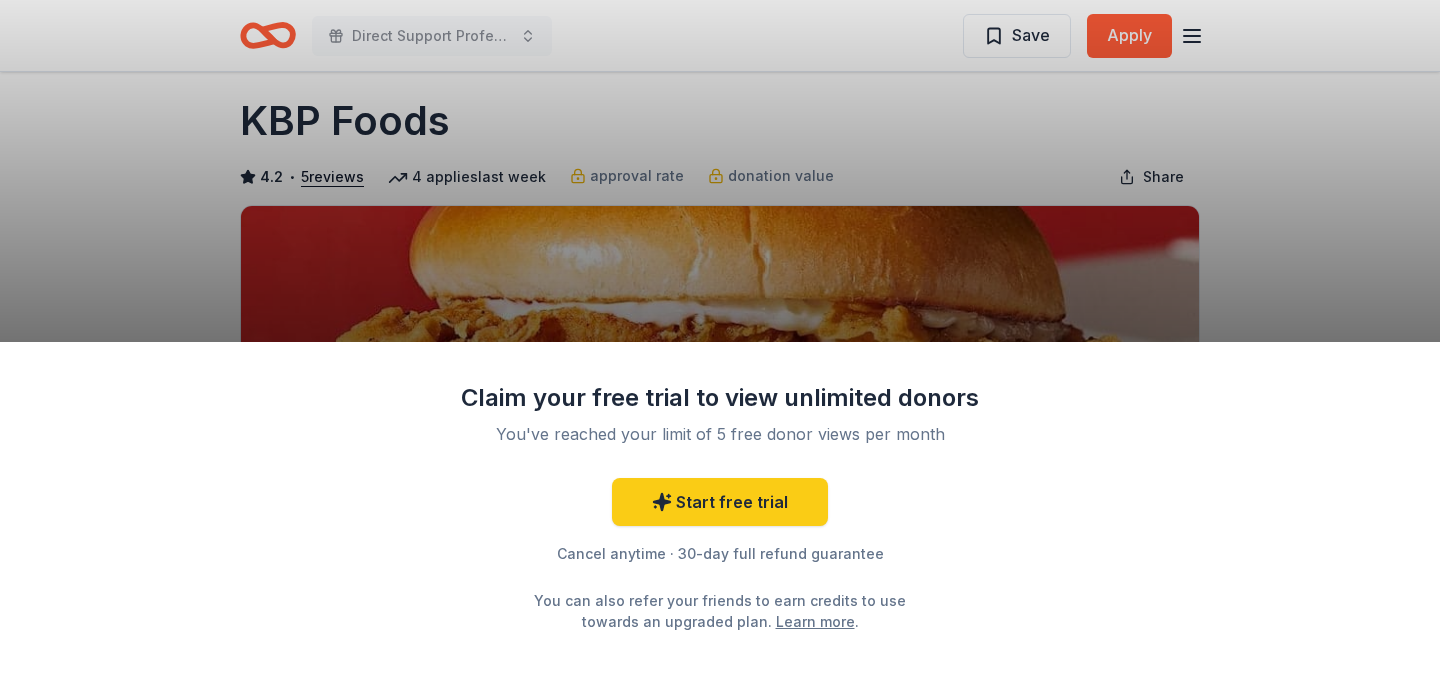 click on "Claim your free trial to view unlimited donors You've reached your limit of 5 free donor views per month Start free  trial Cancel anytime · 30-day full refund guarantee You can also refer your friends to earn credits to use towards an upgraded plan.   Learn more ." at bounding box center (720, 341) 